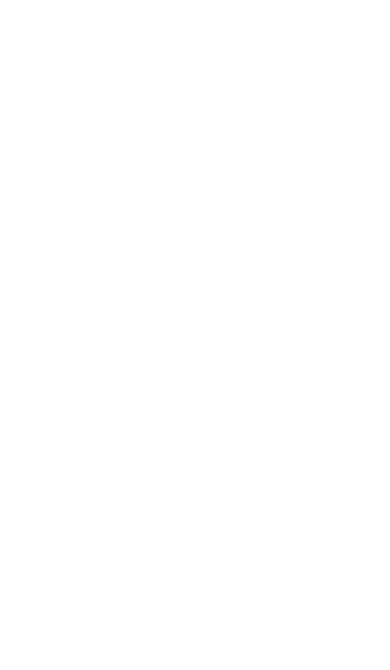 scroll, scrollTop: 0, scrollLeft: 0, axis: both 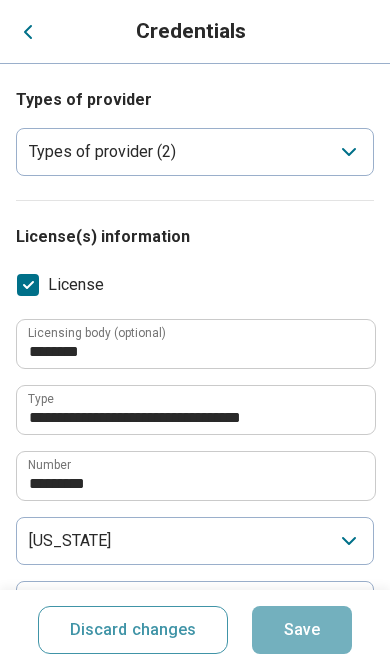 click on "Types of provider (2)" at bounding box center (102, 152) 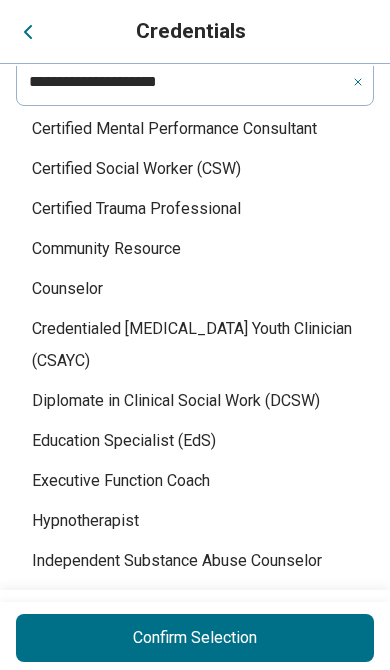scroll, scrollTop: 423, scrollLeft: 0, axis: vertical 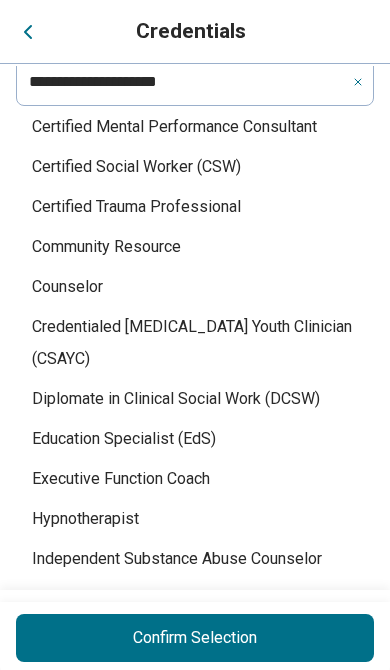 click on "Confirm Selection" at bounding box center [195, 638] 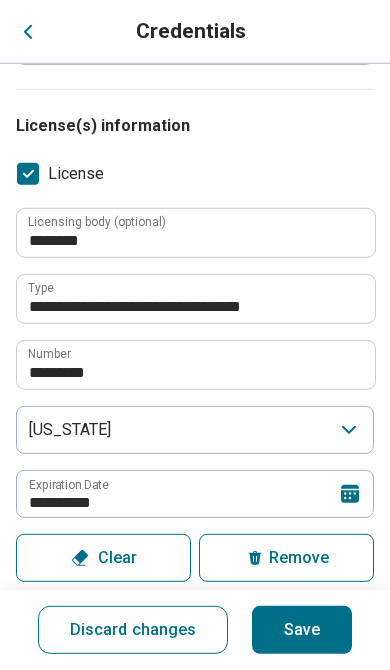 type on "*" 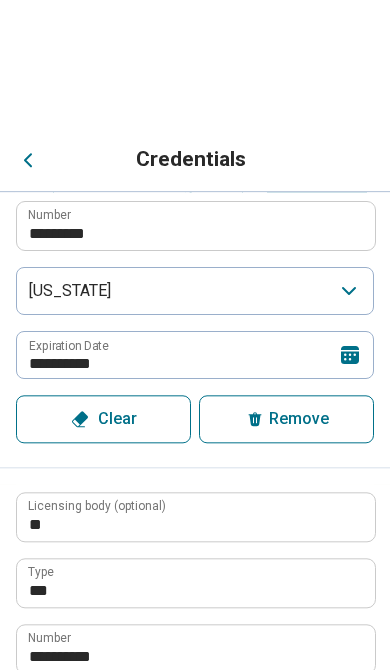 scroll, scrollTop: 379, scrollLeft: 0, axis: vertical 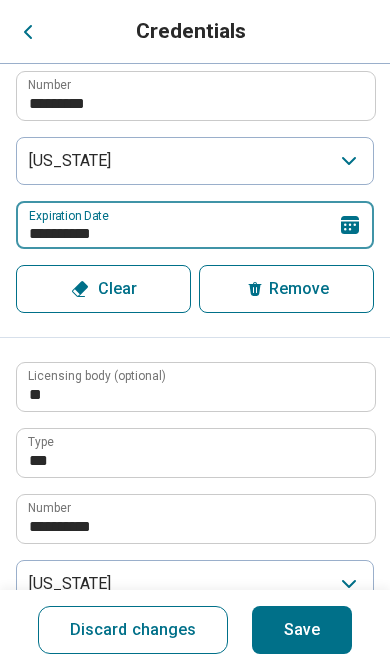 click on "**********" at bounding box center (195, 225) 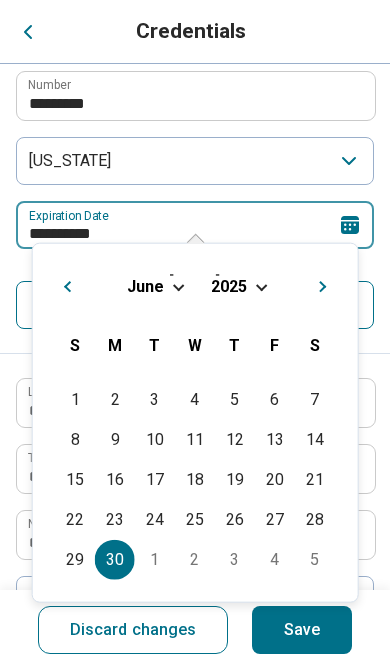 scroll, scrollTop: 379, scrollLeft: 0, axis: vertical 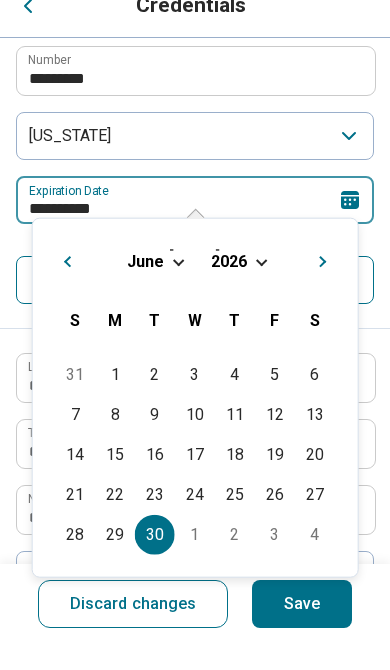type on "**********" 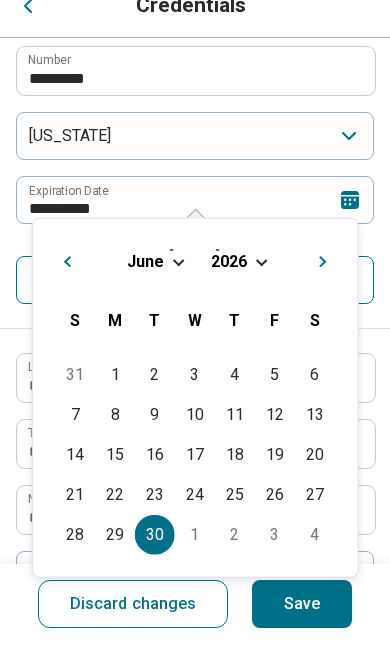scroll, scrollTop: 406, scrollLeft: 0, axis: vertical 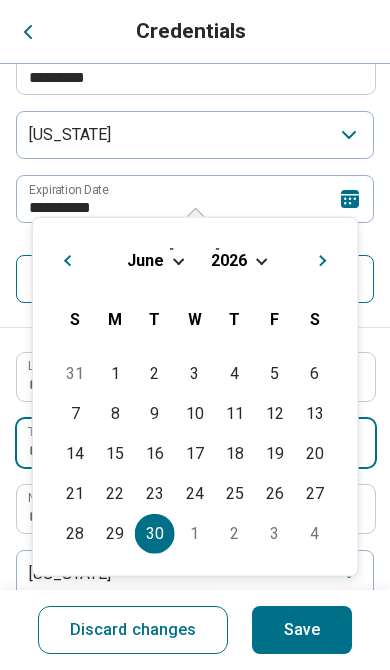 click on "***" at bounding box center [196, 443] 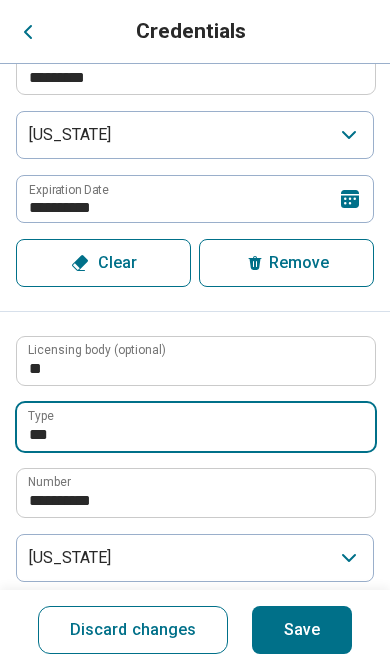 scroll, scrollTop: 405, scrollLeft: 0, axis: vertical 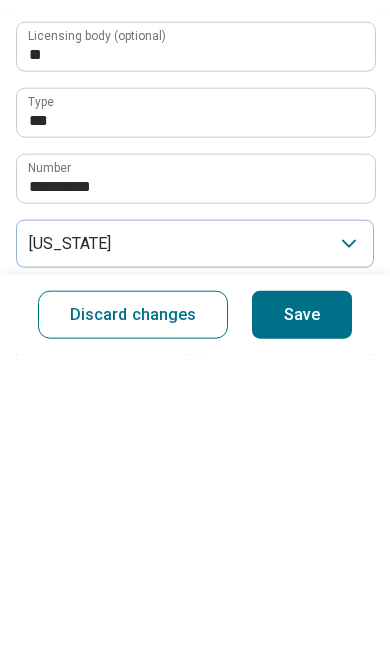 click on "**********" at bounding box center [195, 623] 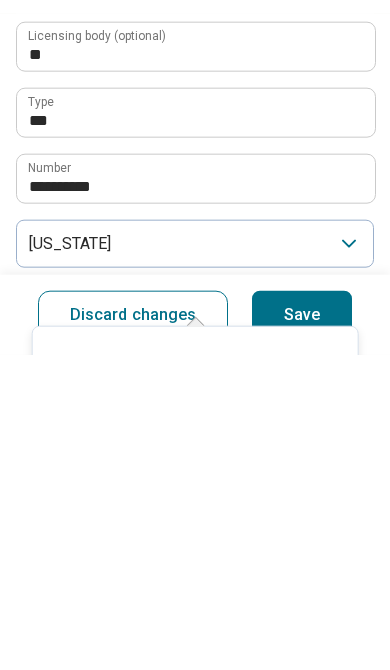 scroll, scrollTop: 448, scrollLeft: 0, axis: vertical 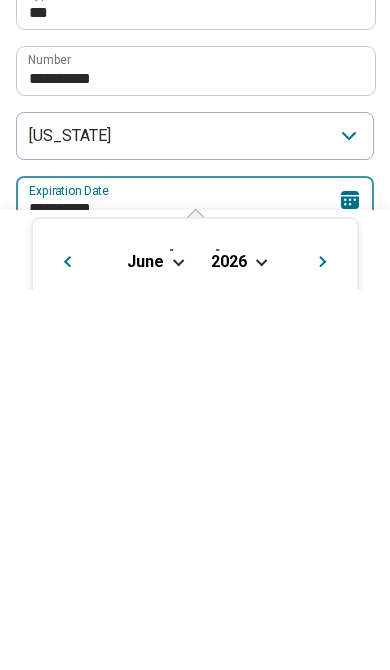 type on "**********" 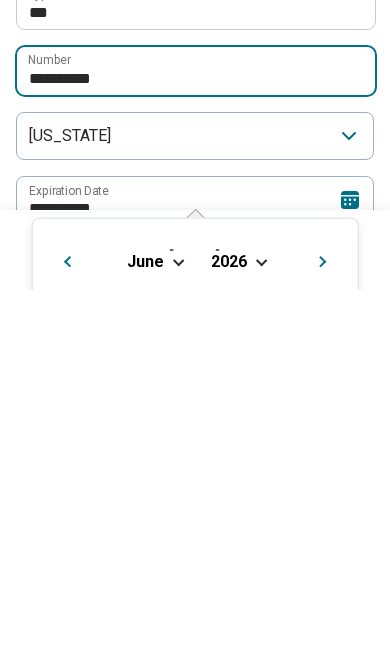 click on "**********" at bounding box center [196, 451] 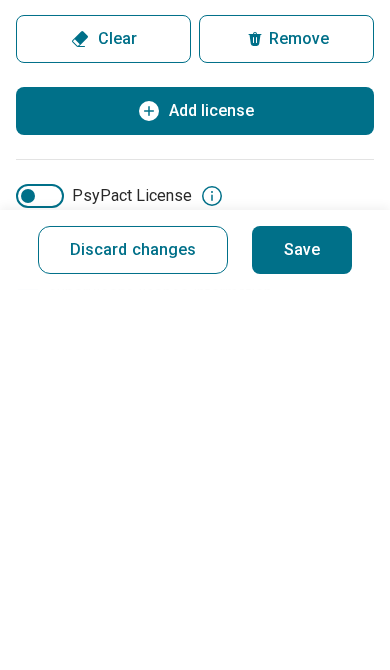 scroll, scrollTop: 674, scrollLeft: 0, axis: vertical 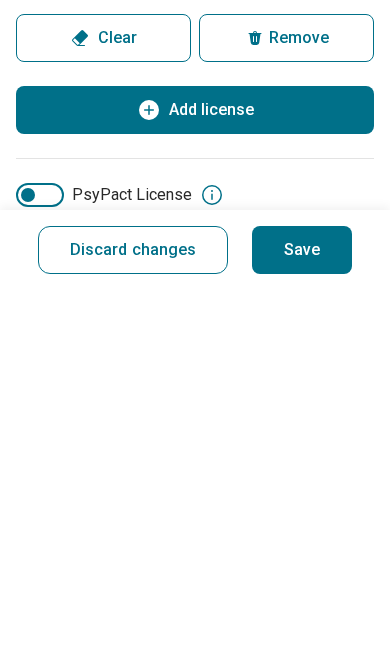 click 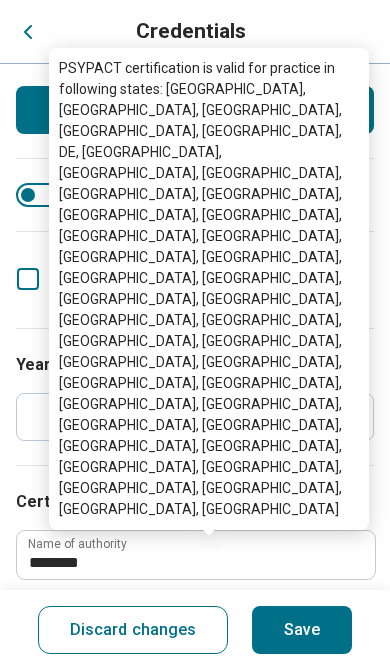 click at bounding box center [28, 195] 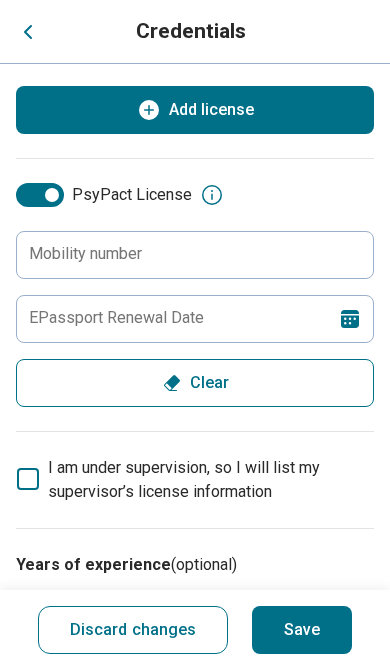 click at bounding box center [40, 195] 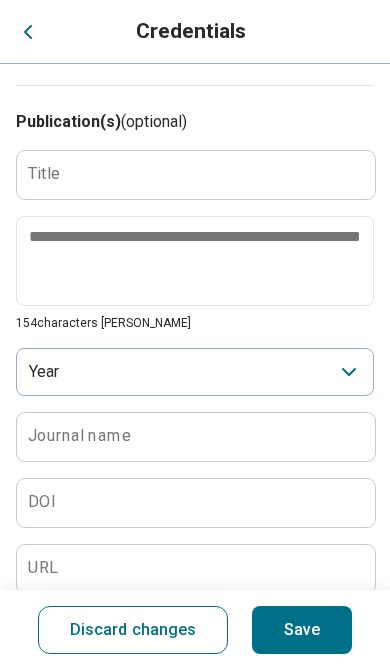 scroll, scrollTop: 2911, scrollLeft: 0, axis: vertical 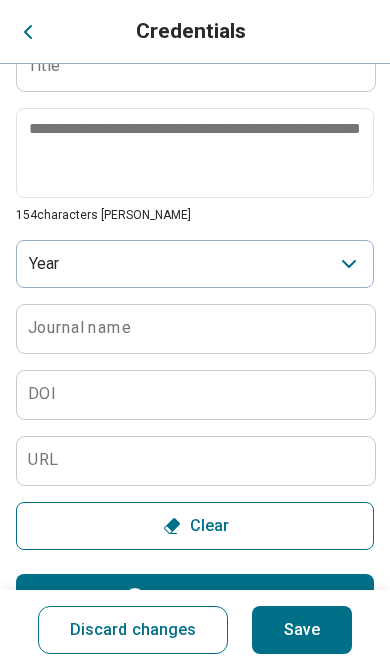 click on "Save" at bounding box center [302, 630] 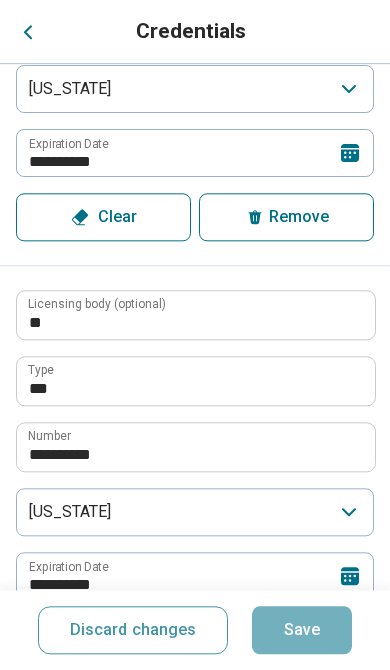 scroll, scrollTop: 452, scrollLeft: 0, axis: vertical 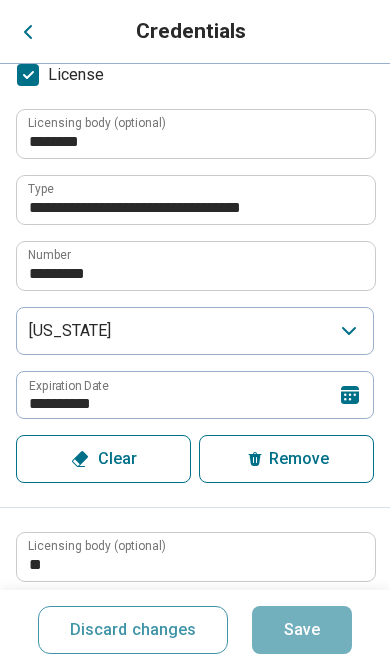 type on "*" 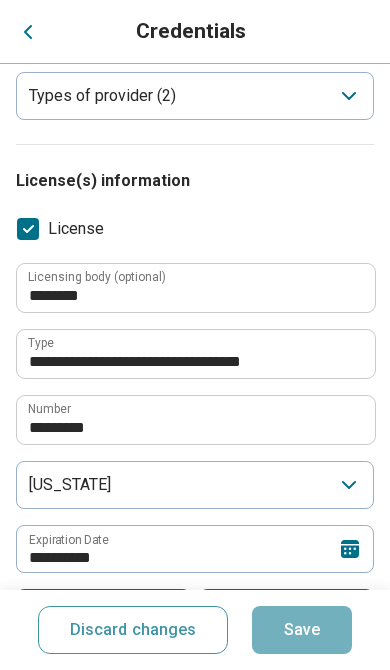 scroll, scrollTop: 0, scrollLeft: 0, axis: both 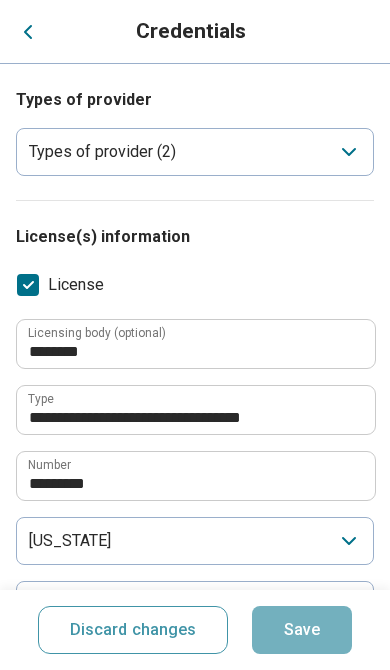 click 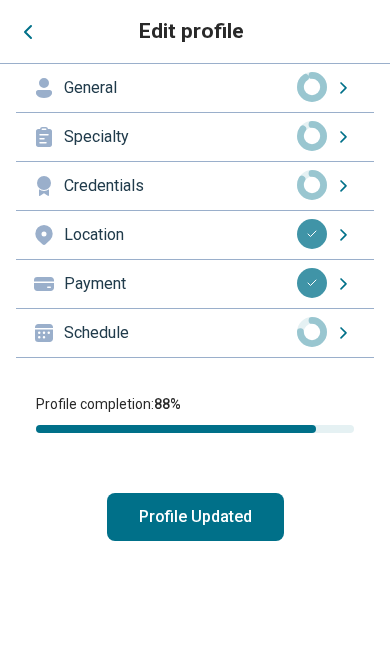 click at bounding box center [312, 234] 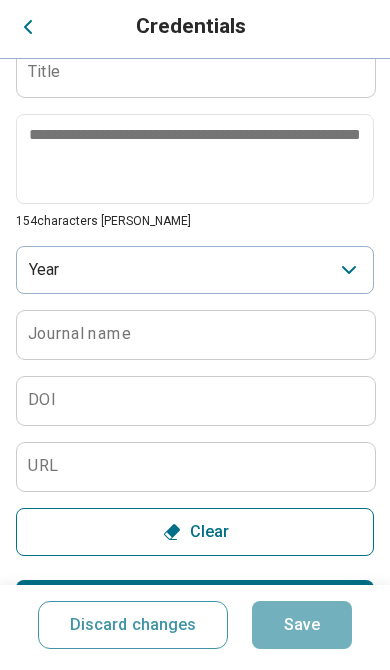scroll, scrollTop: 2911, scrollLeft: 0, axis: vertical 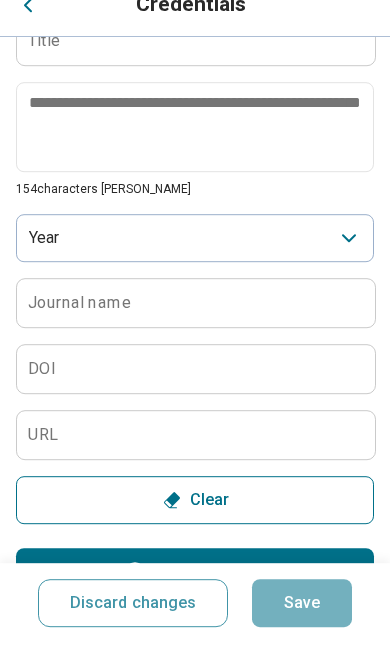 type on "*" 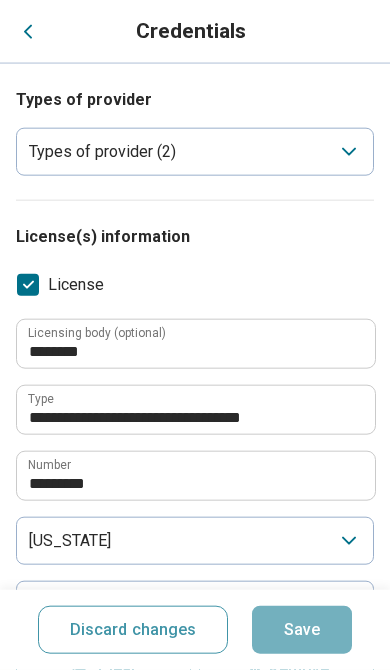 scroll, scrollTop: 0, scrollLeft: 0, axis: both 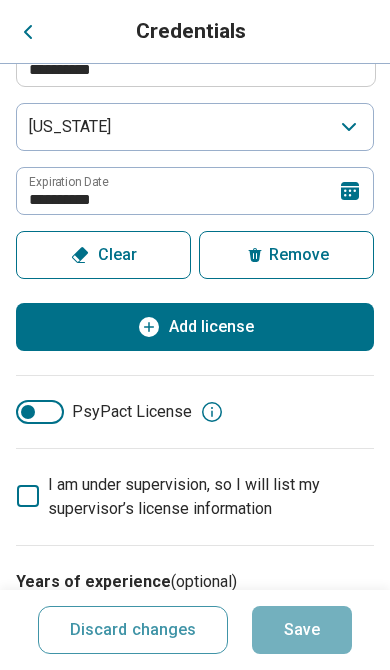 click on "Add another license Add license" at bounding box center (195, 327) 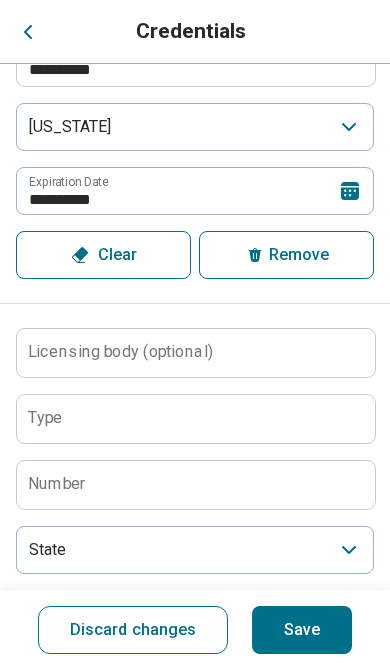 click 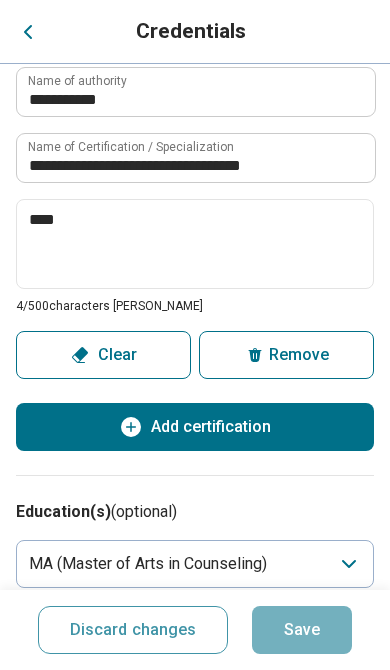 scroll, scrollTop: 1880, scrollLeft: 0, axis: vertical 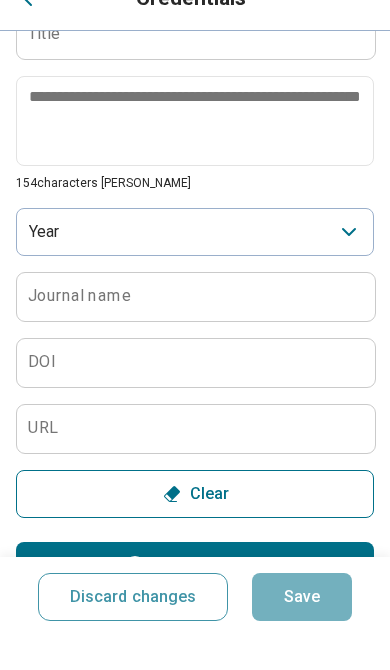 type on "*" 